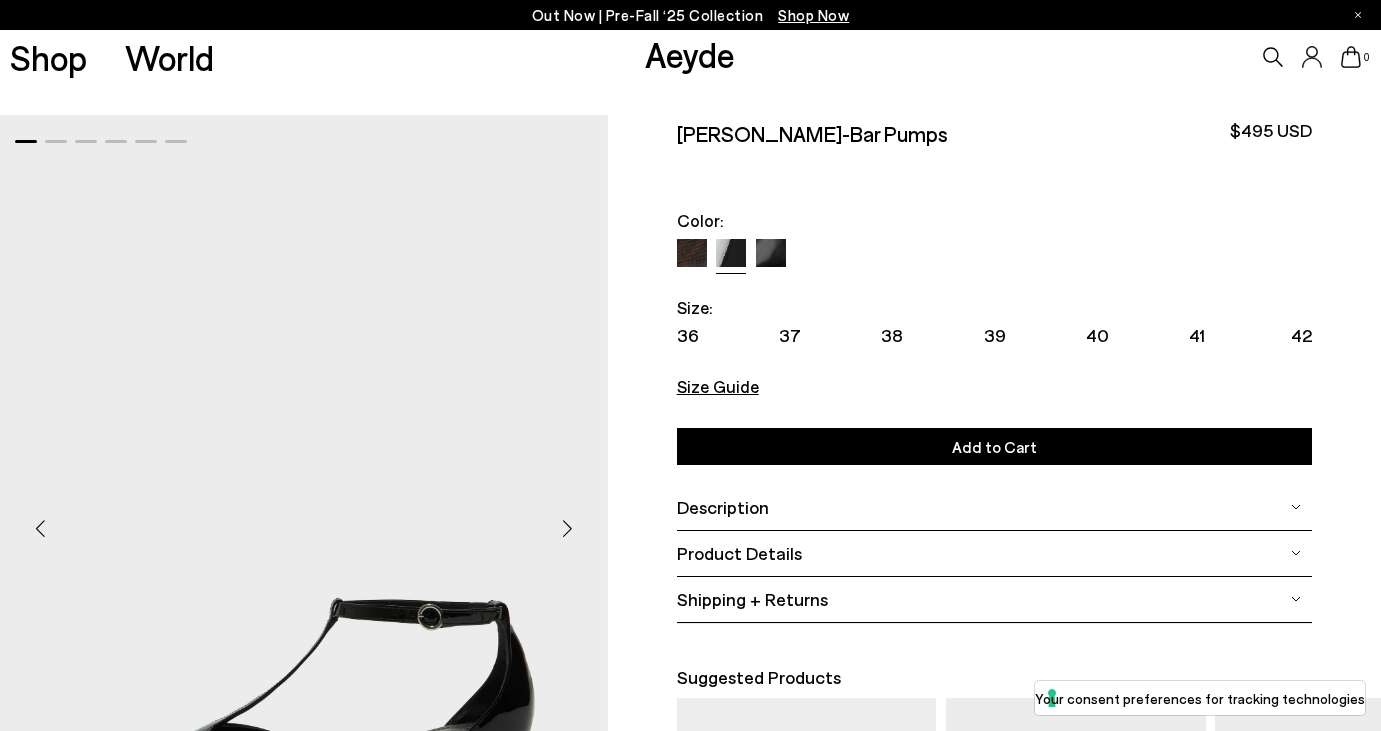 scroll, scrollTop: 0, scrollLeft: 0, axis: both 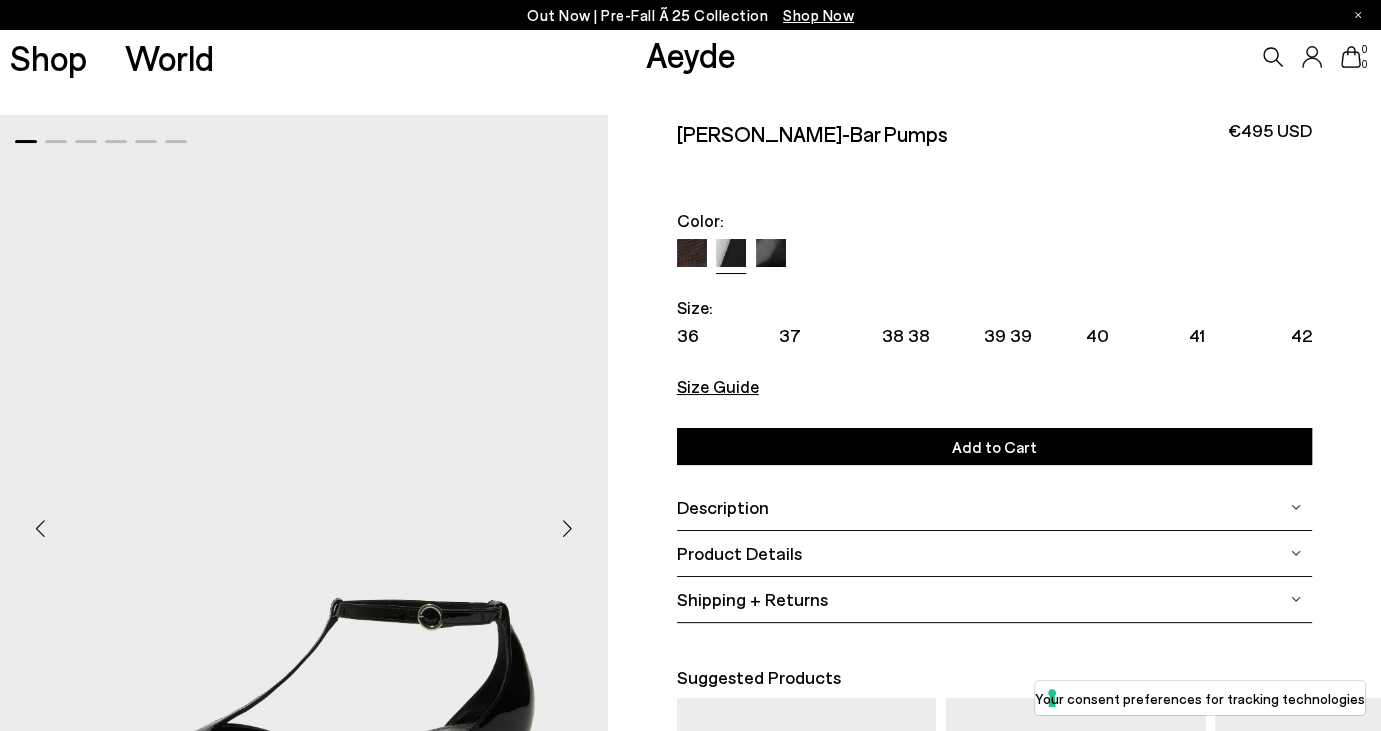 click at bounding box center [692, 254] 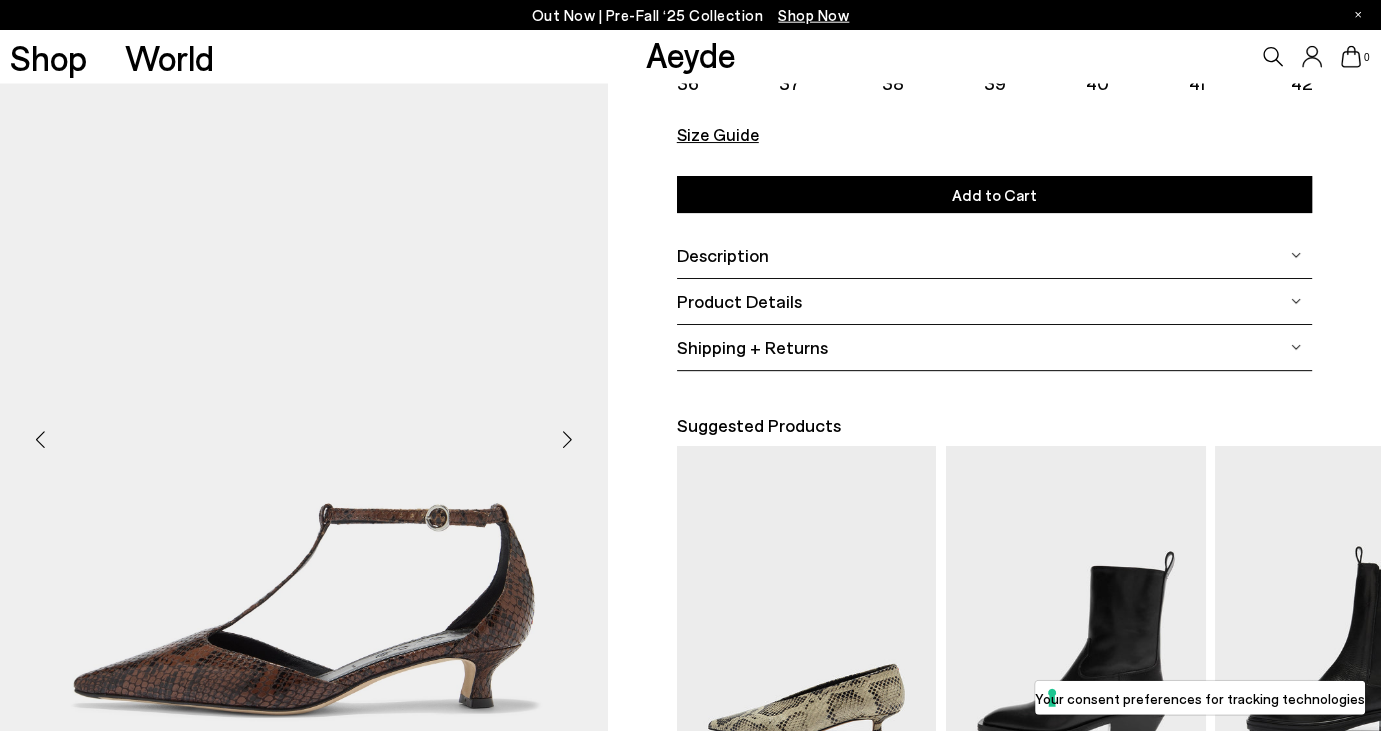 scroll, scrollTop: 0, scrollLeft: 0, axis: both 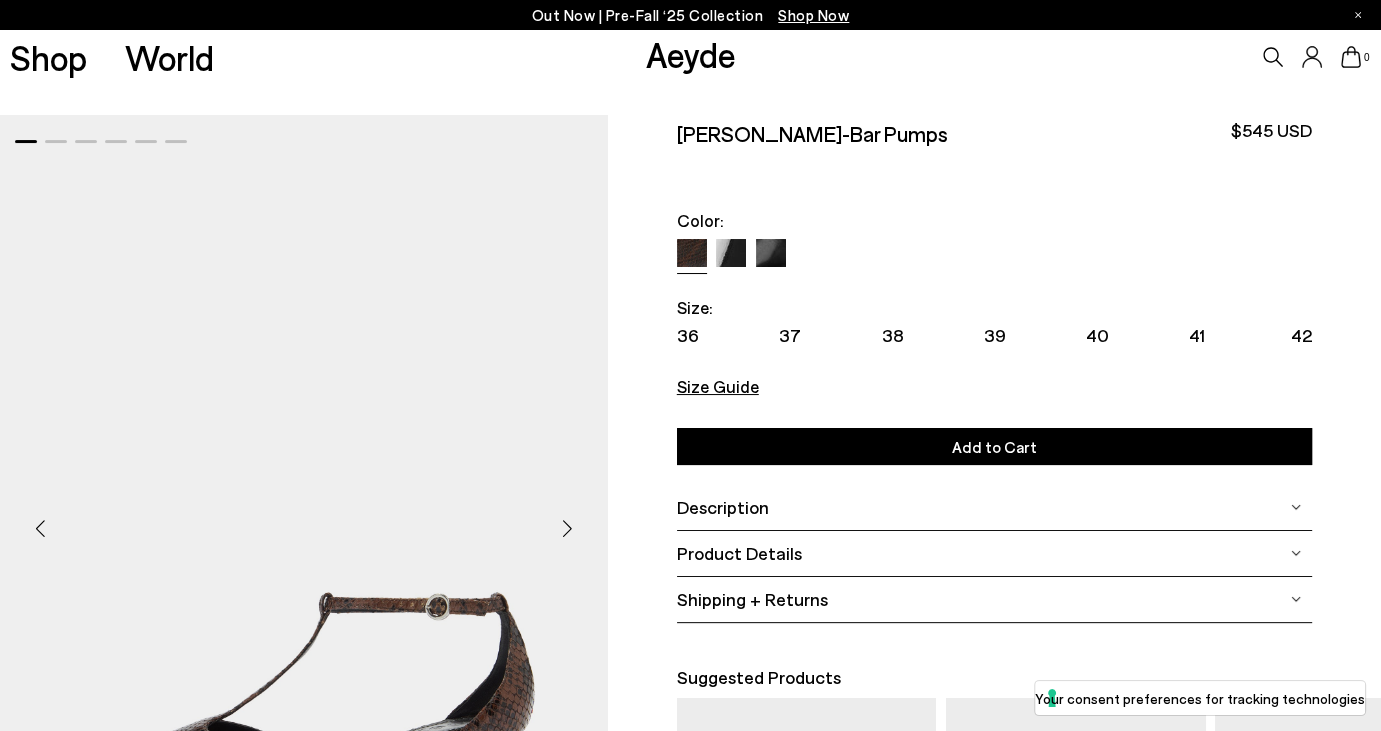 click at bounding box center (771, 254) 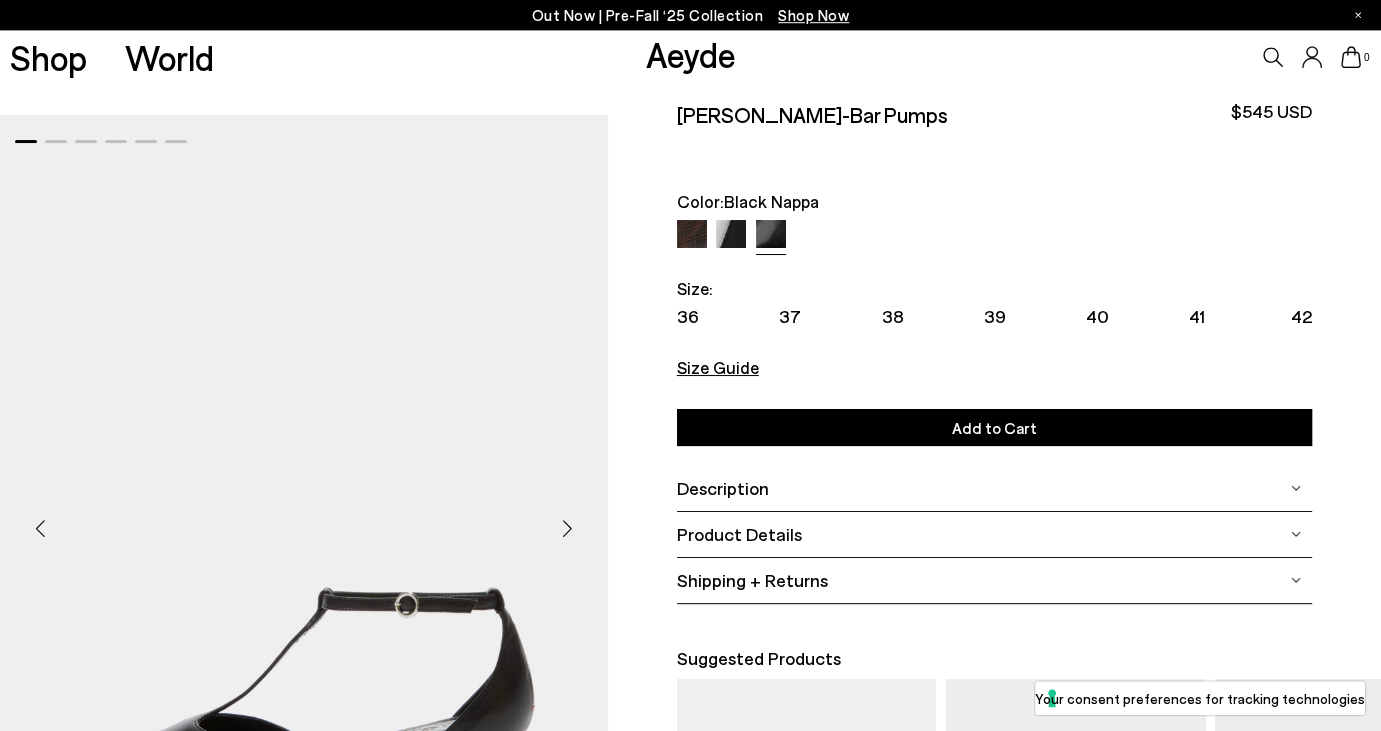 scroll, scrollTop: 0, scrollLeft: 0, axis: both 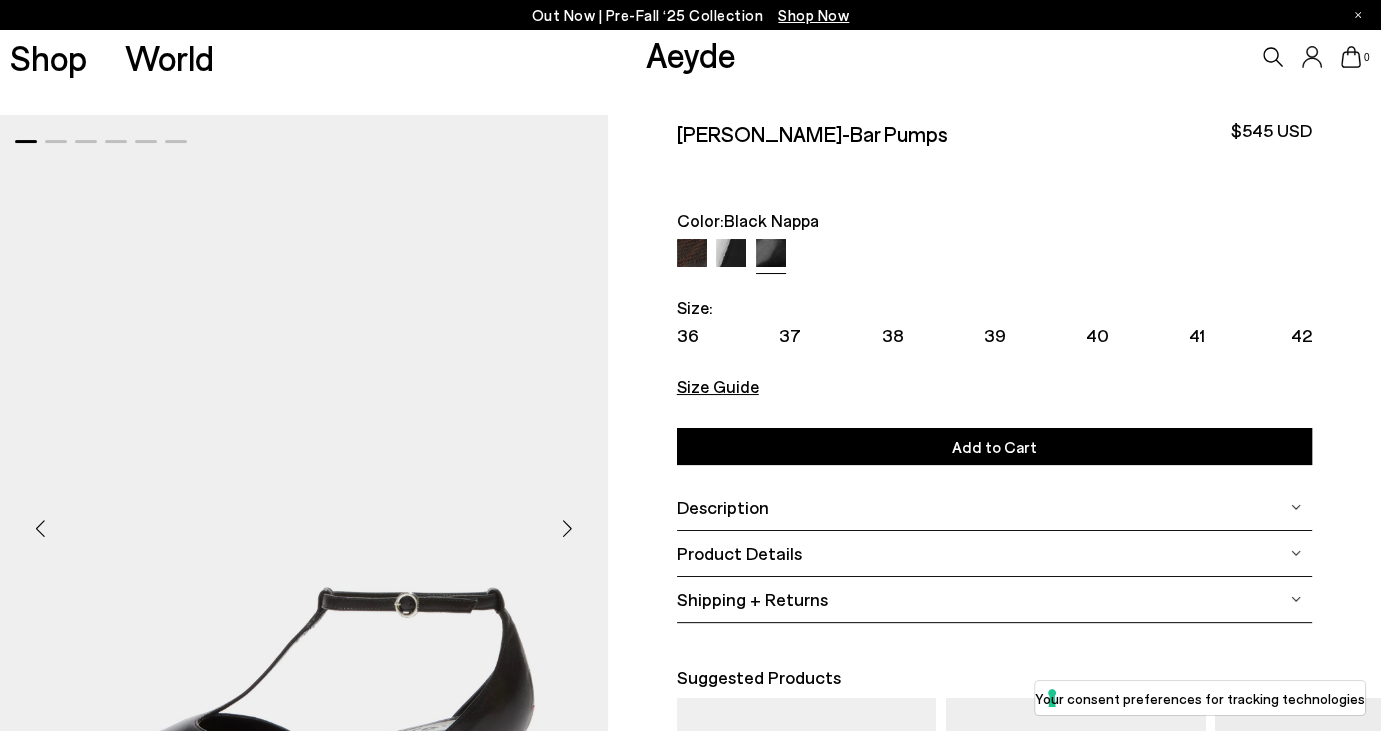 click at bounding box center [731, 254] 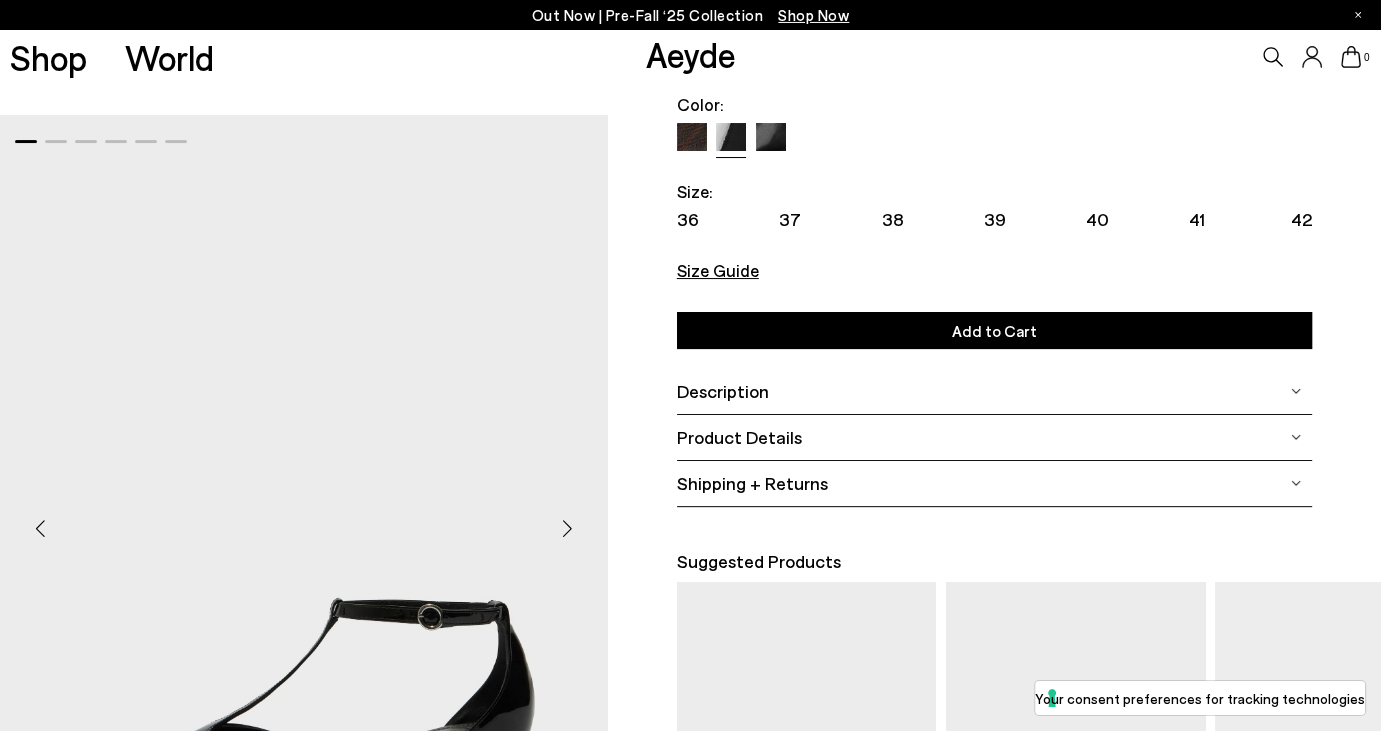 scroll, scrollTop: 0, scrollLeft: 0, axis: both 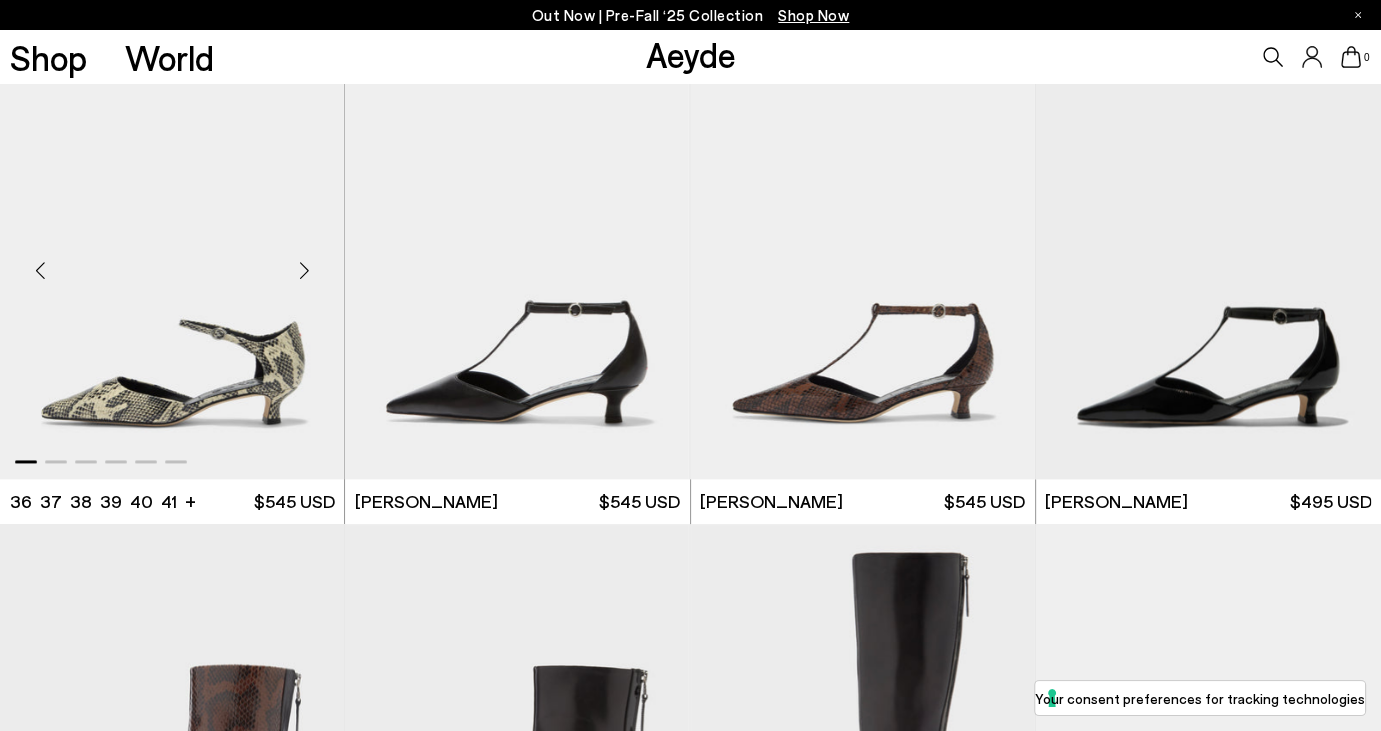 click at bounding box center (172, 262) 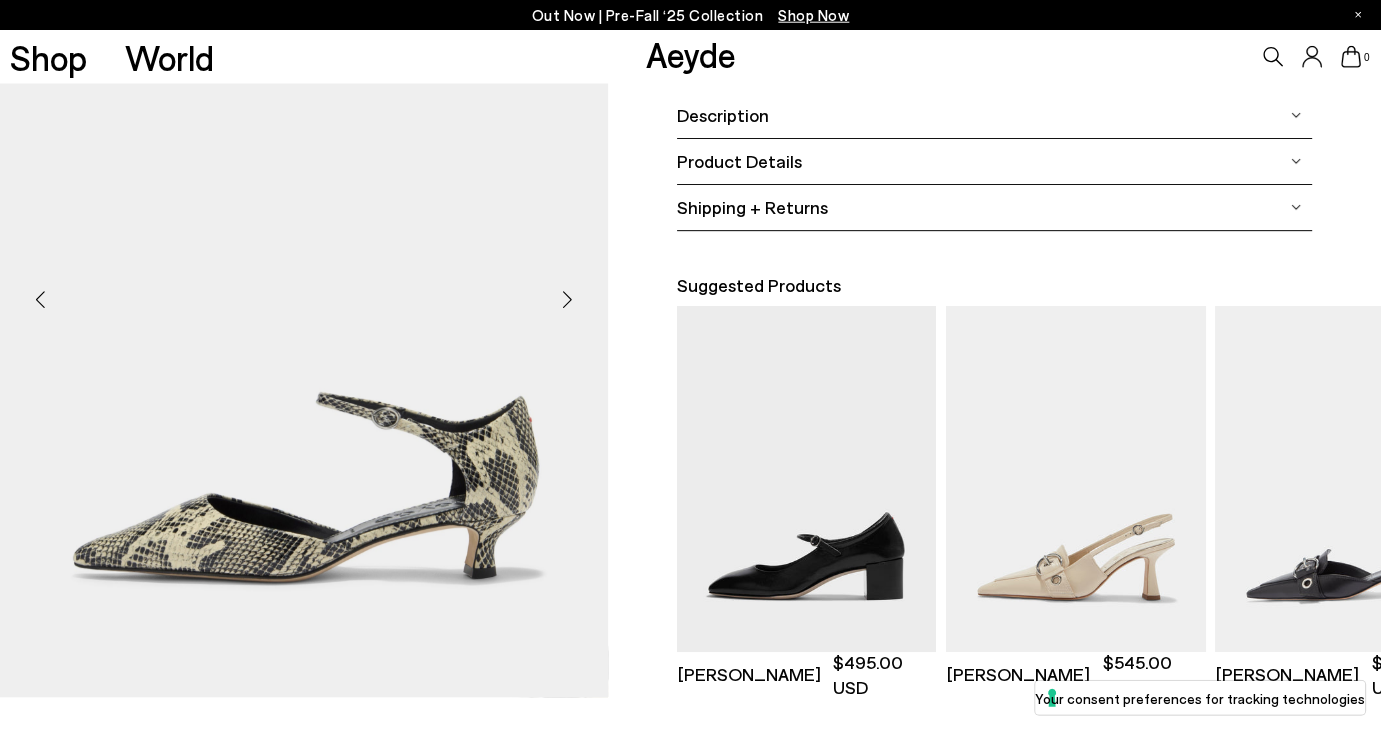 scroll, scrollTop: 422, scrollLeft: 0, axis: vertical 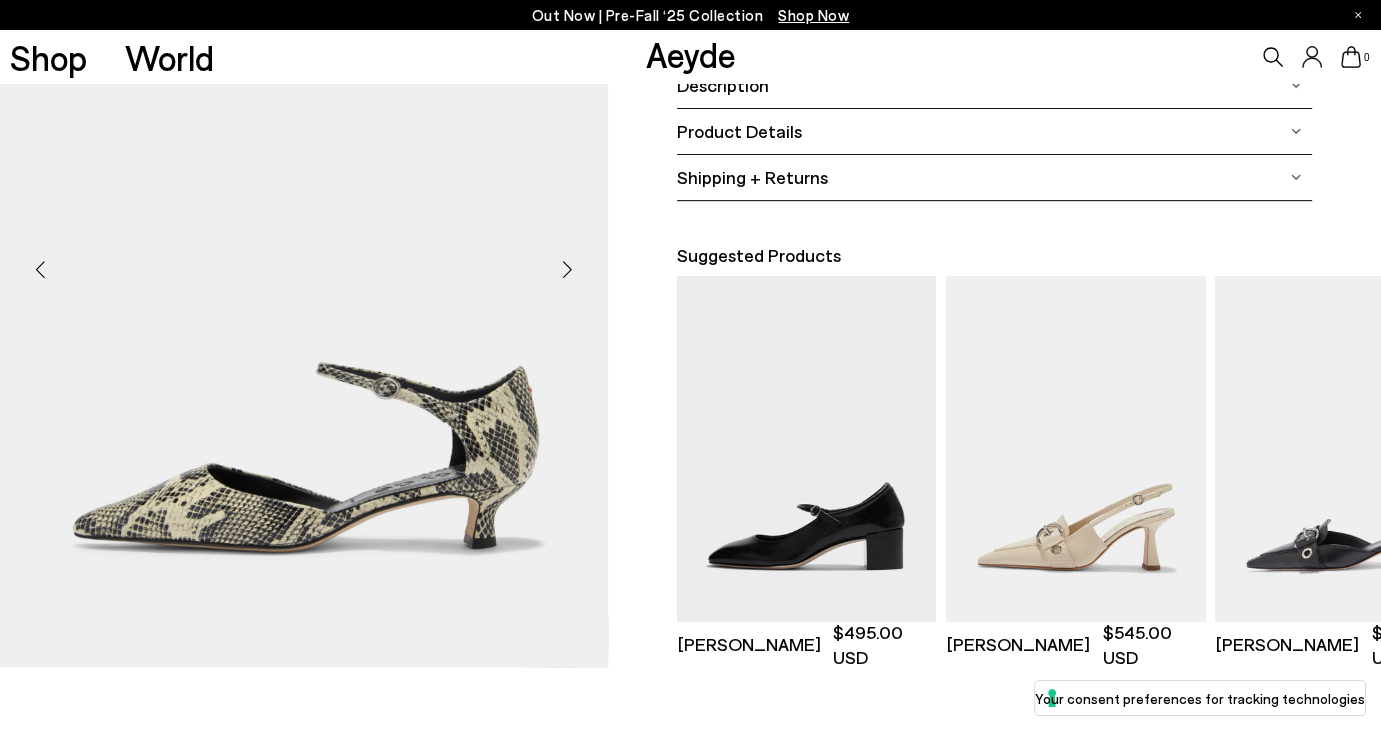 click at bounding box center [304, 262] 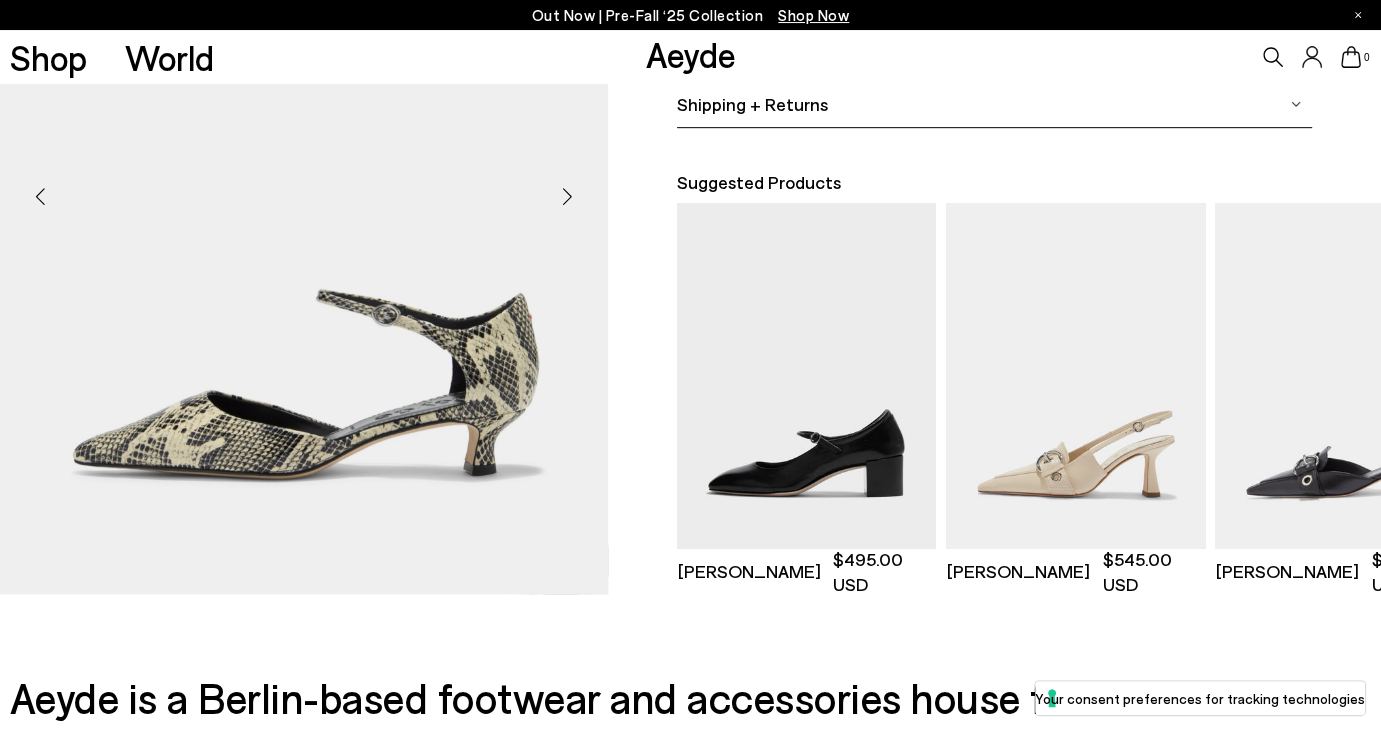 scroll, scrollTop: 528, scrollLeft: 0, axis: vertical 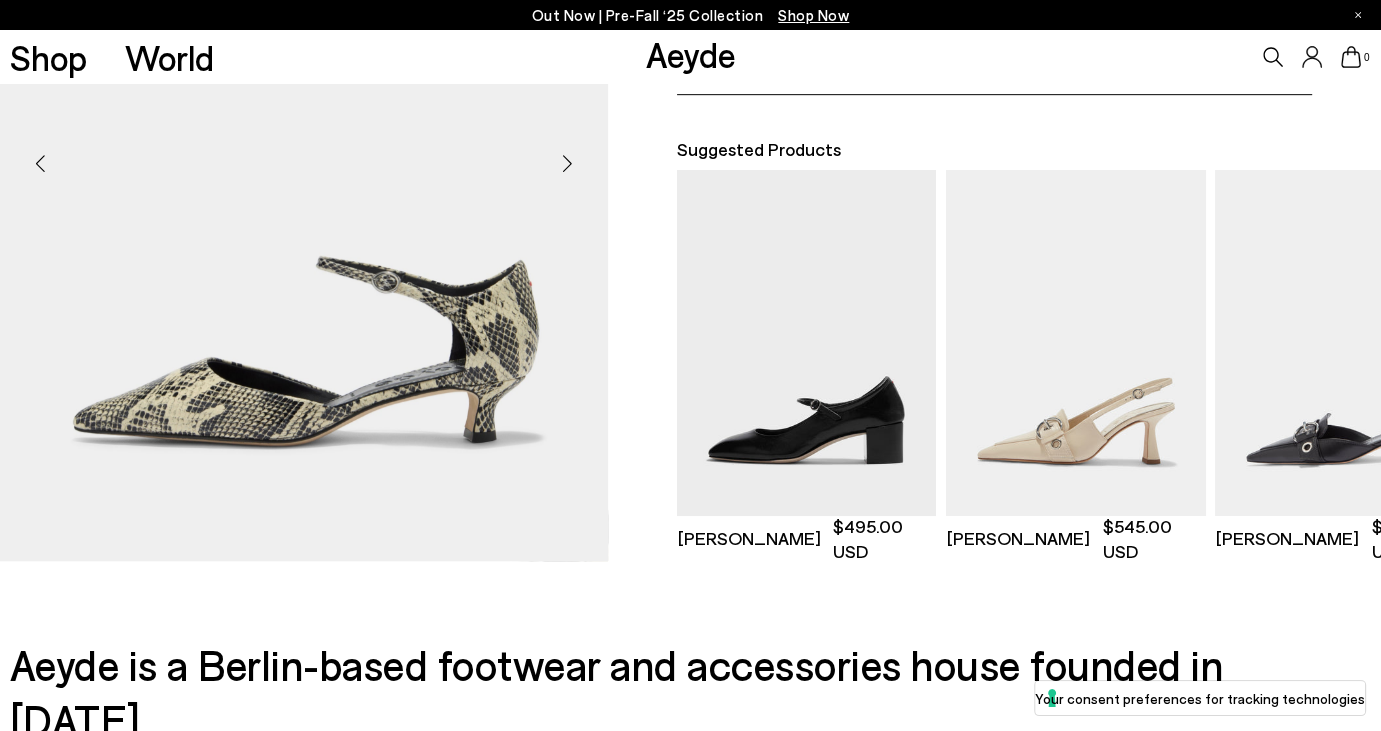 click at bounding box center (568, 164) 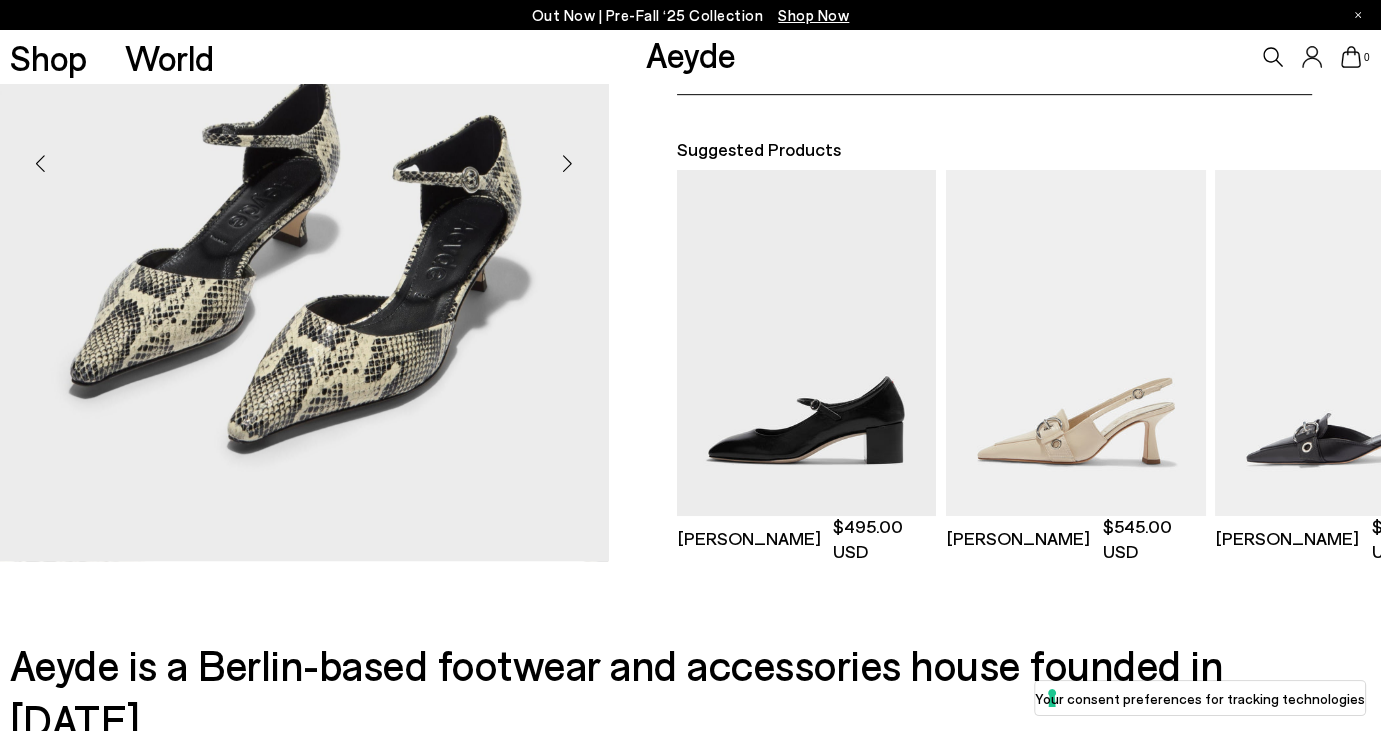 click at bounding box center [568, 164] 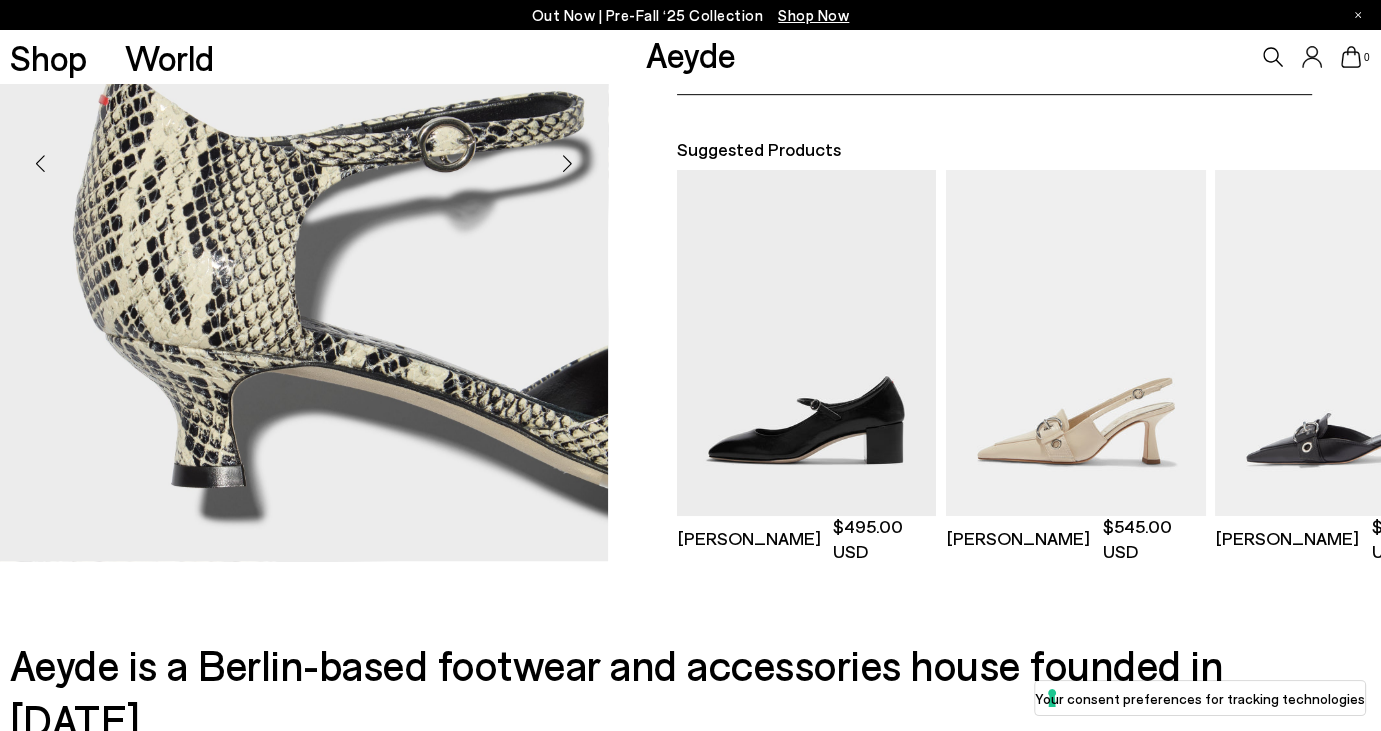click at bounding box center (568, 164) 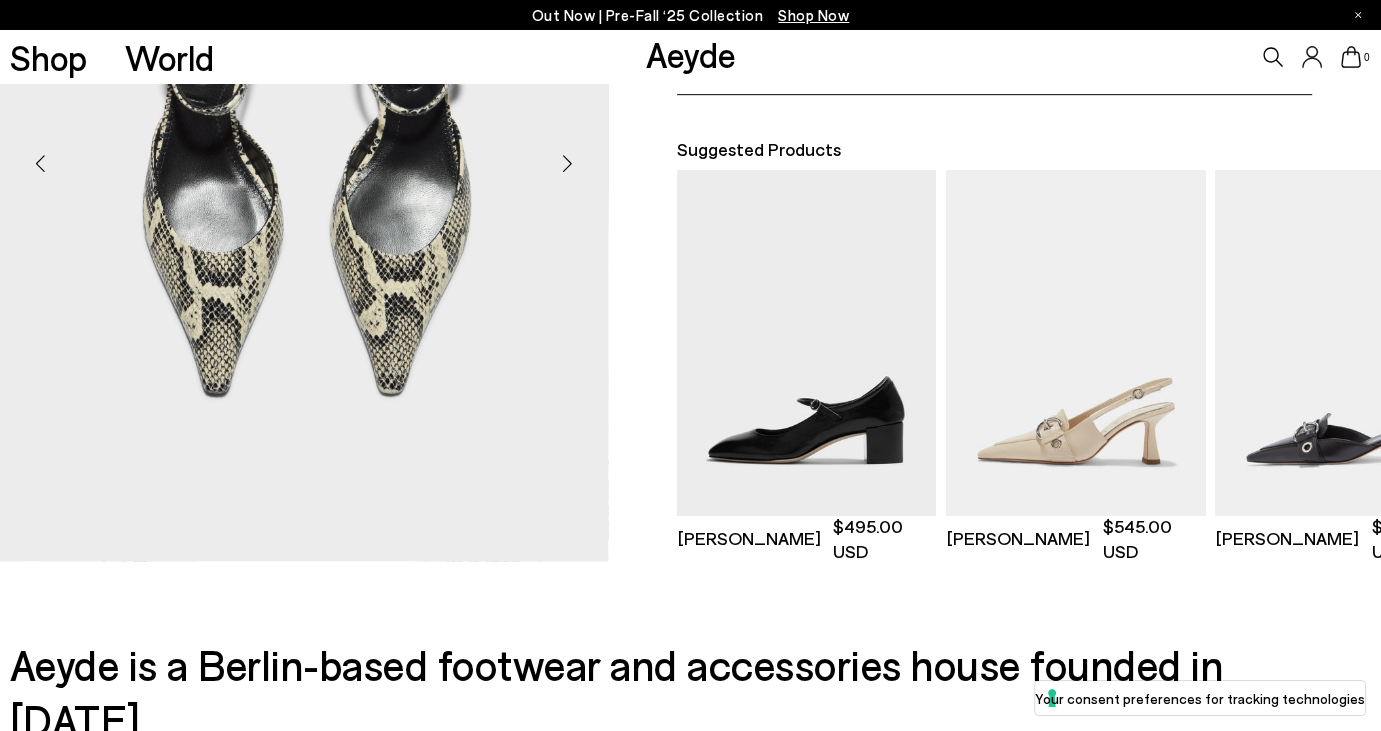 click at bounding box center (568, 164) 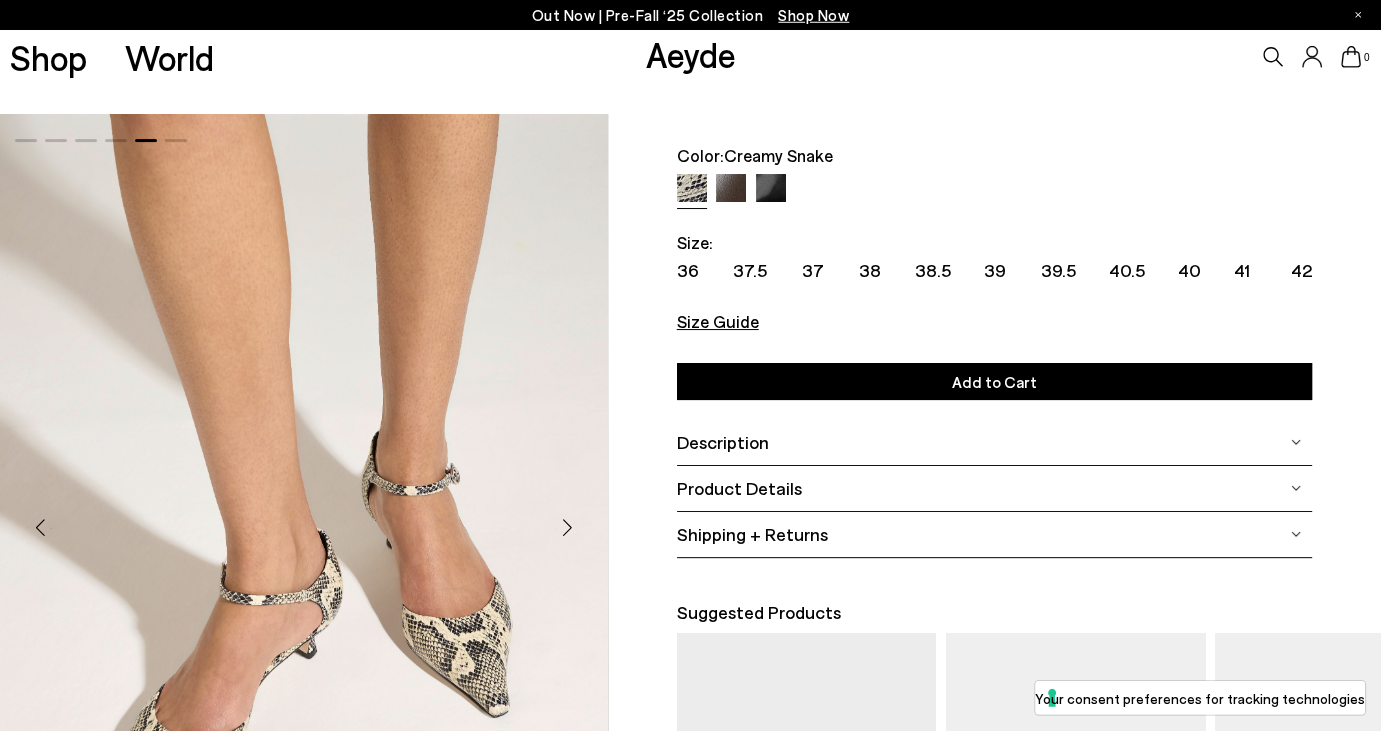 scroll, scrollTop: 0, scrollLeft: 0, axis: both 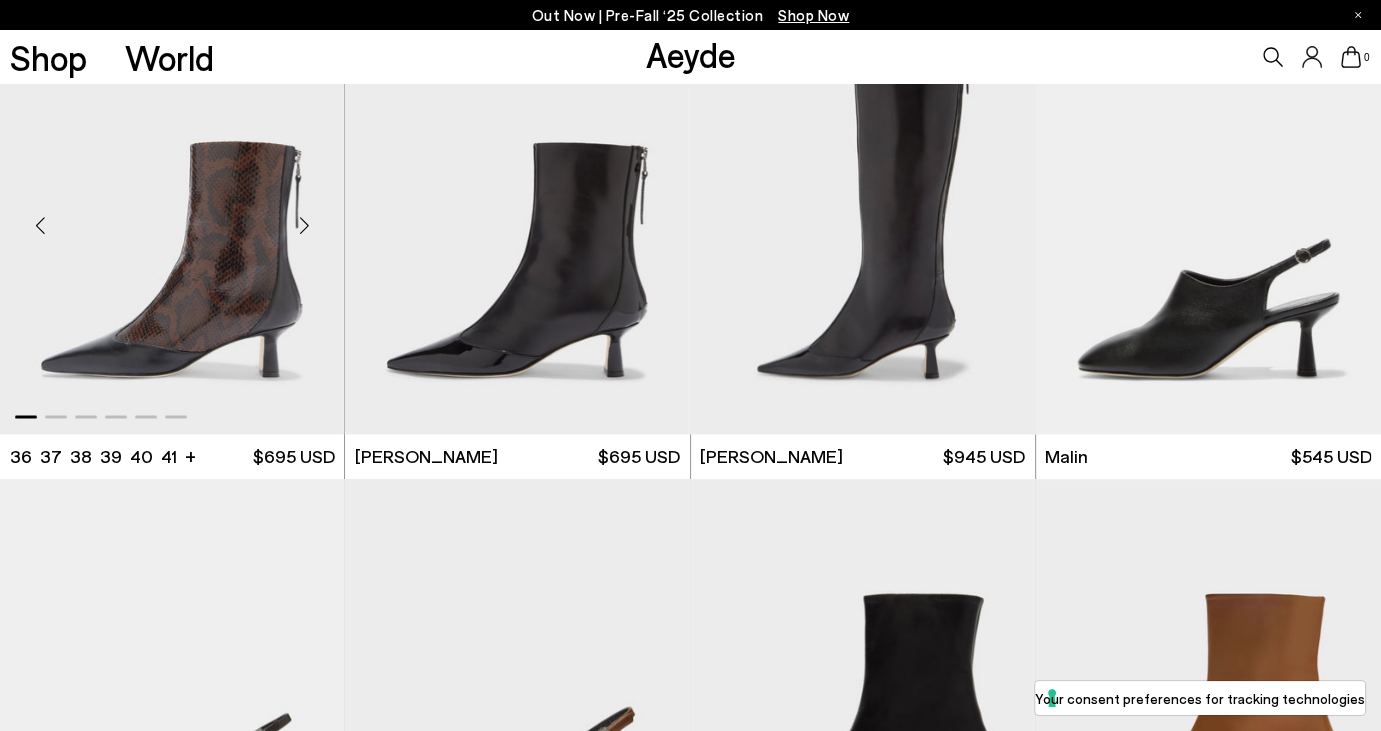 click at bounding box center [172, 217] 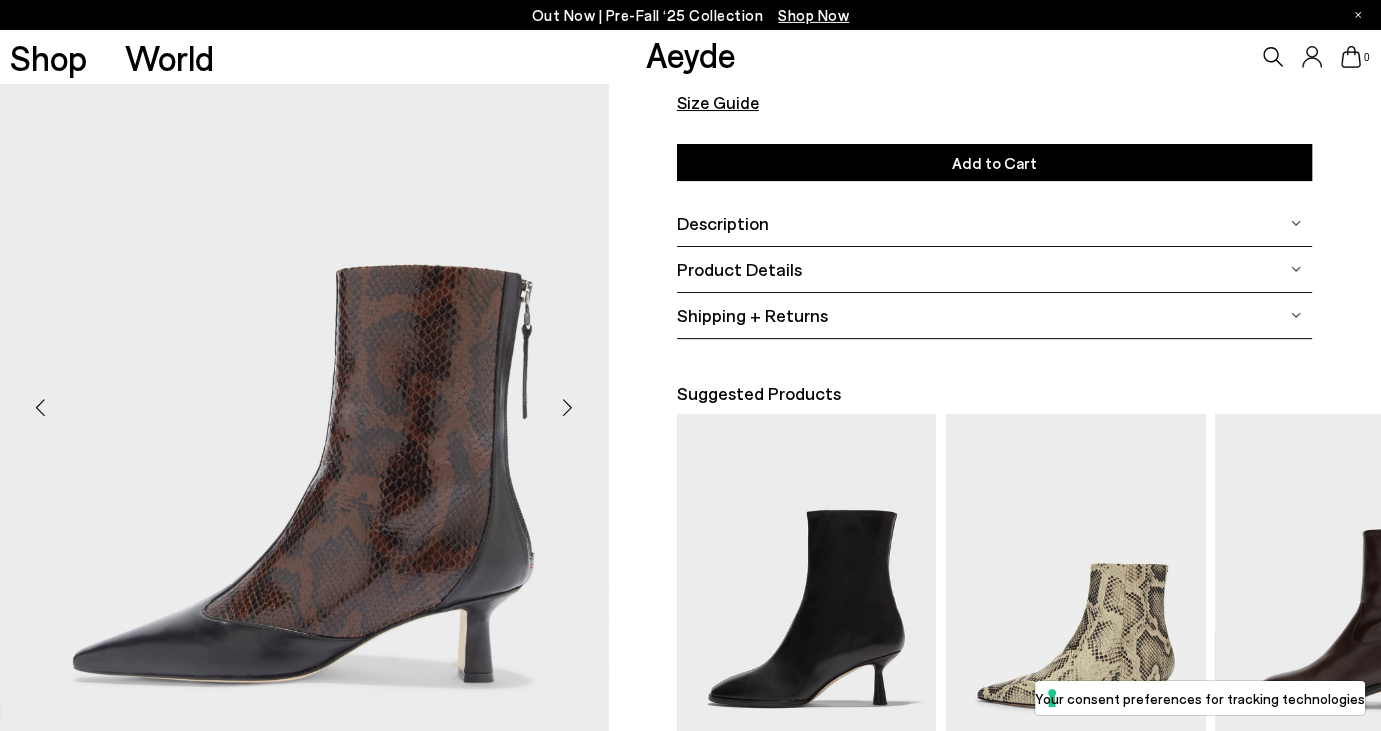 scroll, scrollTop: 316, scrollLeft: 0, axis: vertical 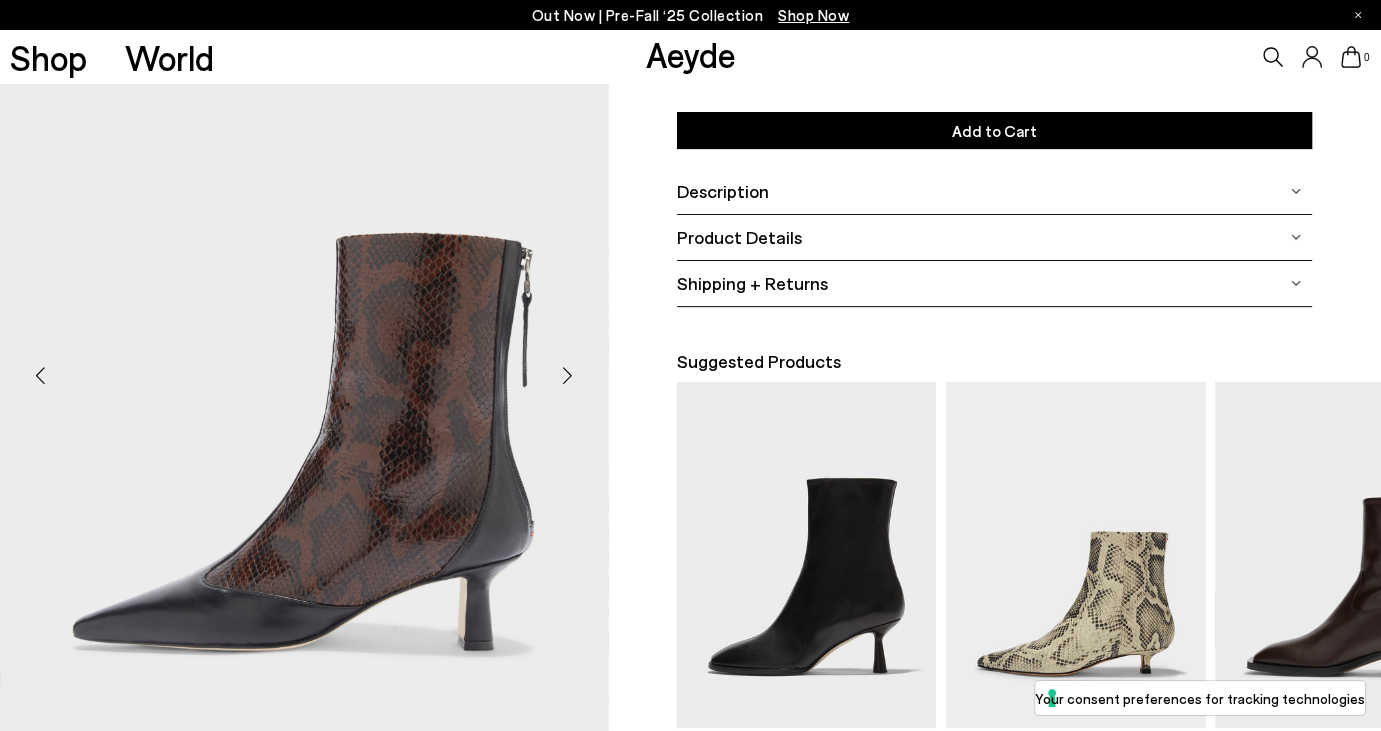 click at bounding box center (568, 376) 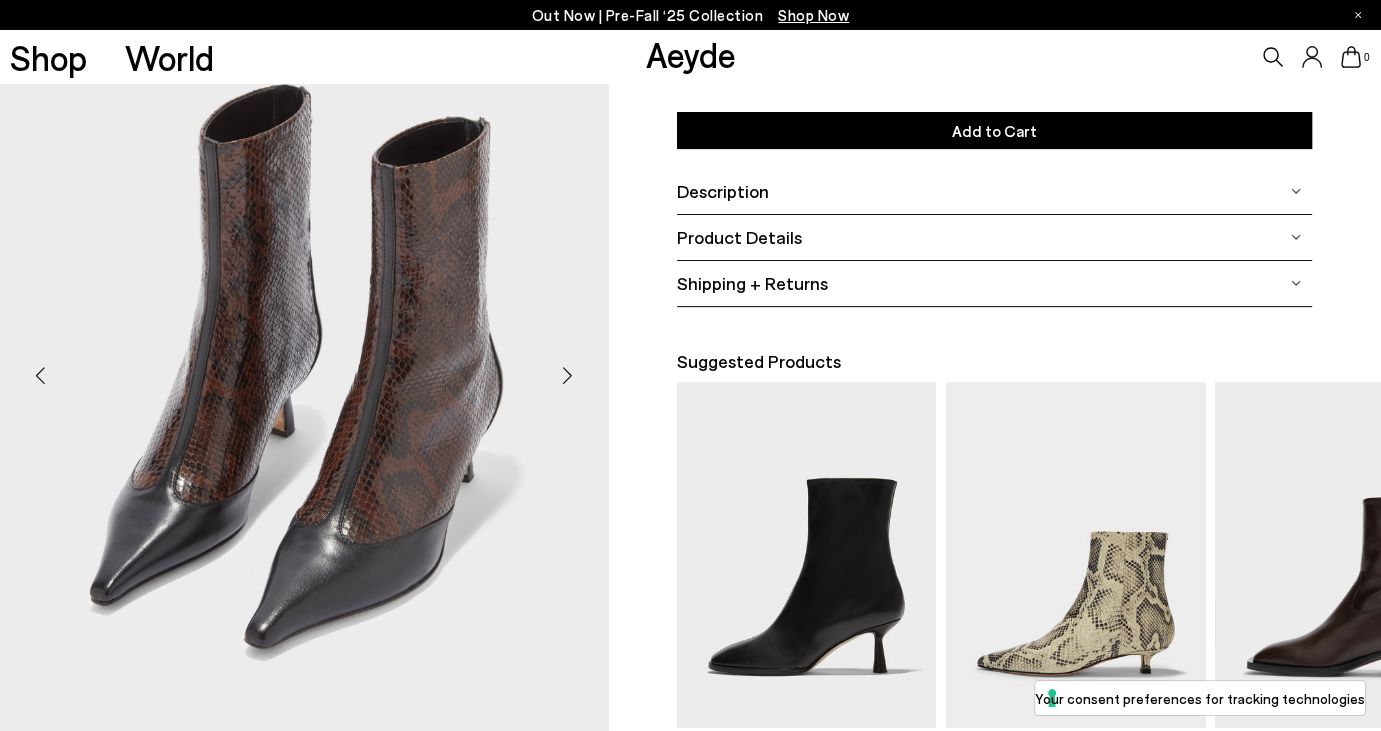 click at bounding box center [568, 376] 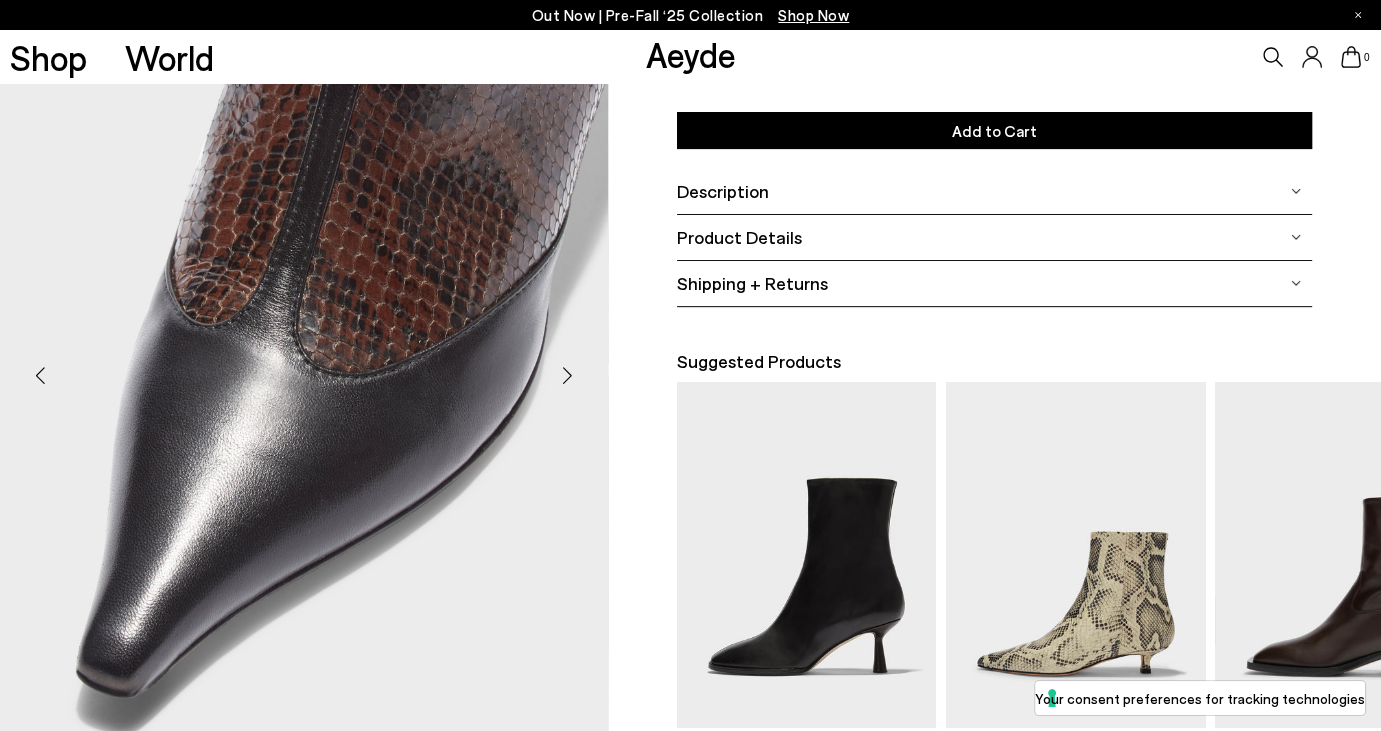 click at bounding box center [568, 376] 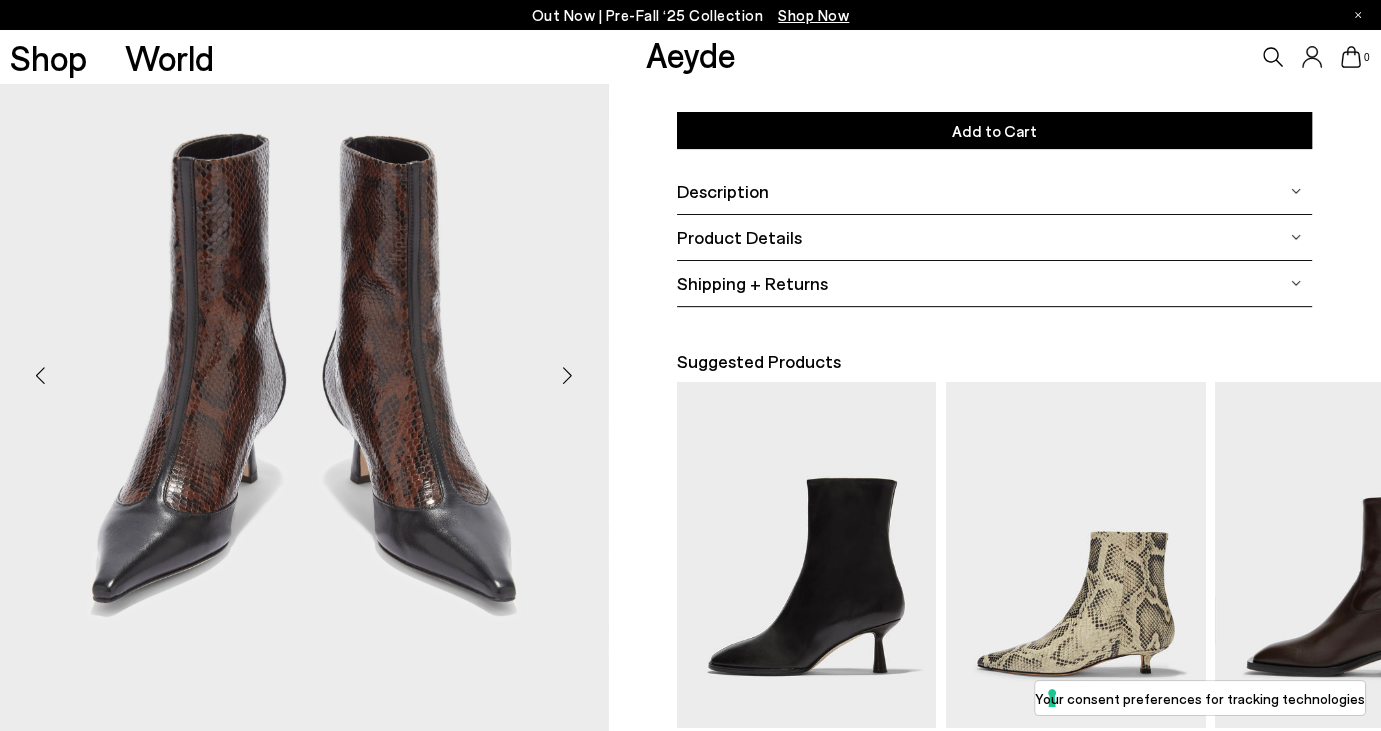 click at bounding box center [568, 376] 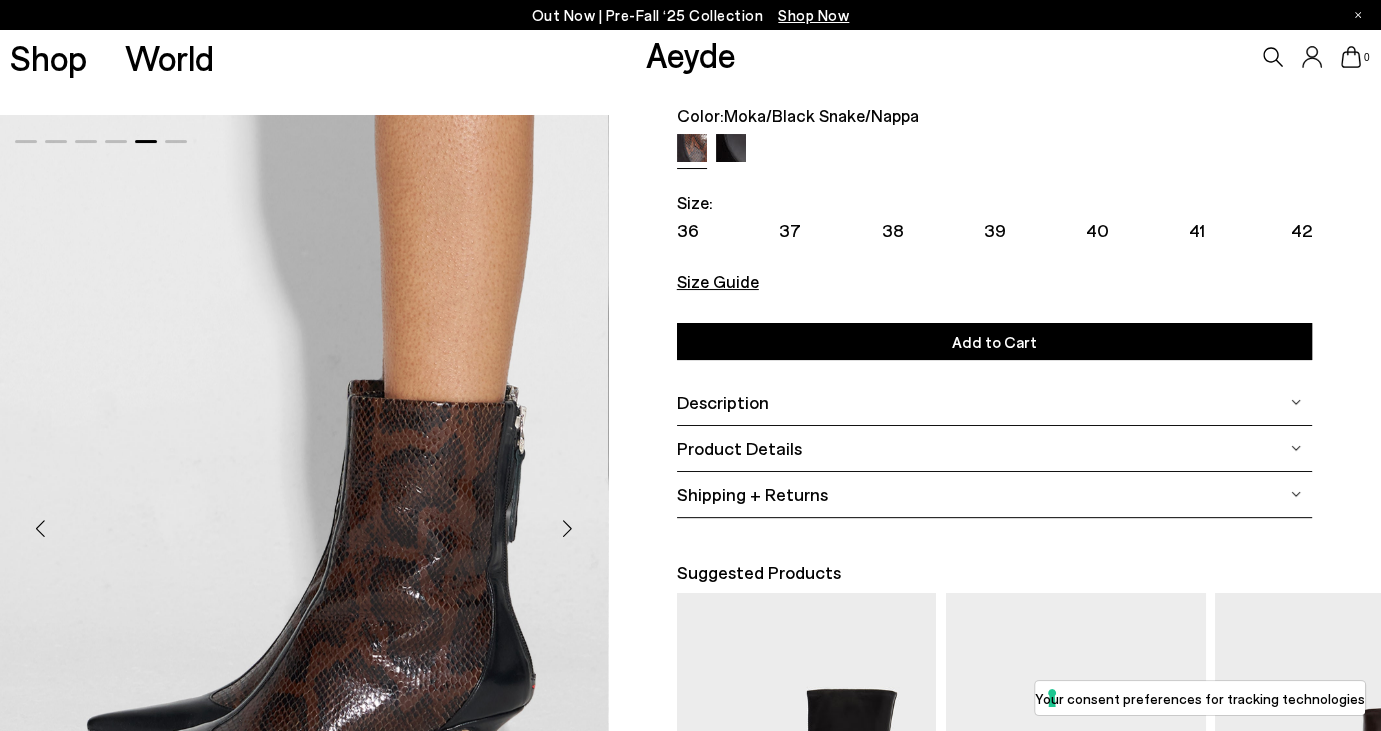 scroll, scrollTop: 0, scrollLeft: 0, axis: both 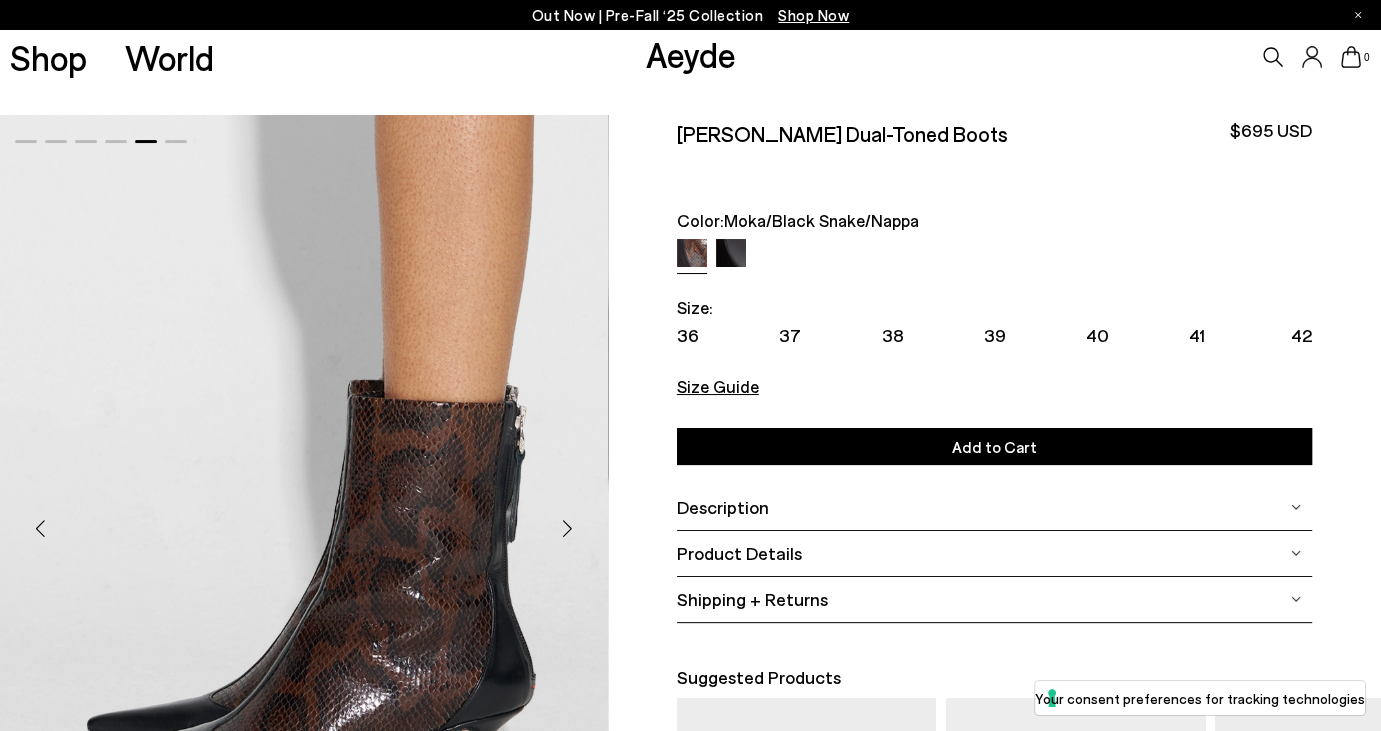 click at bounding box center [731, 254] 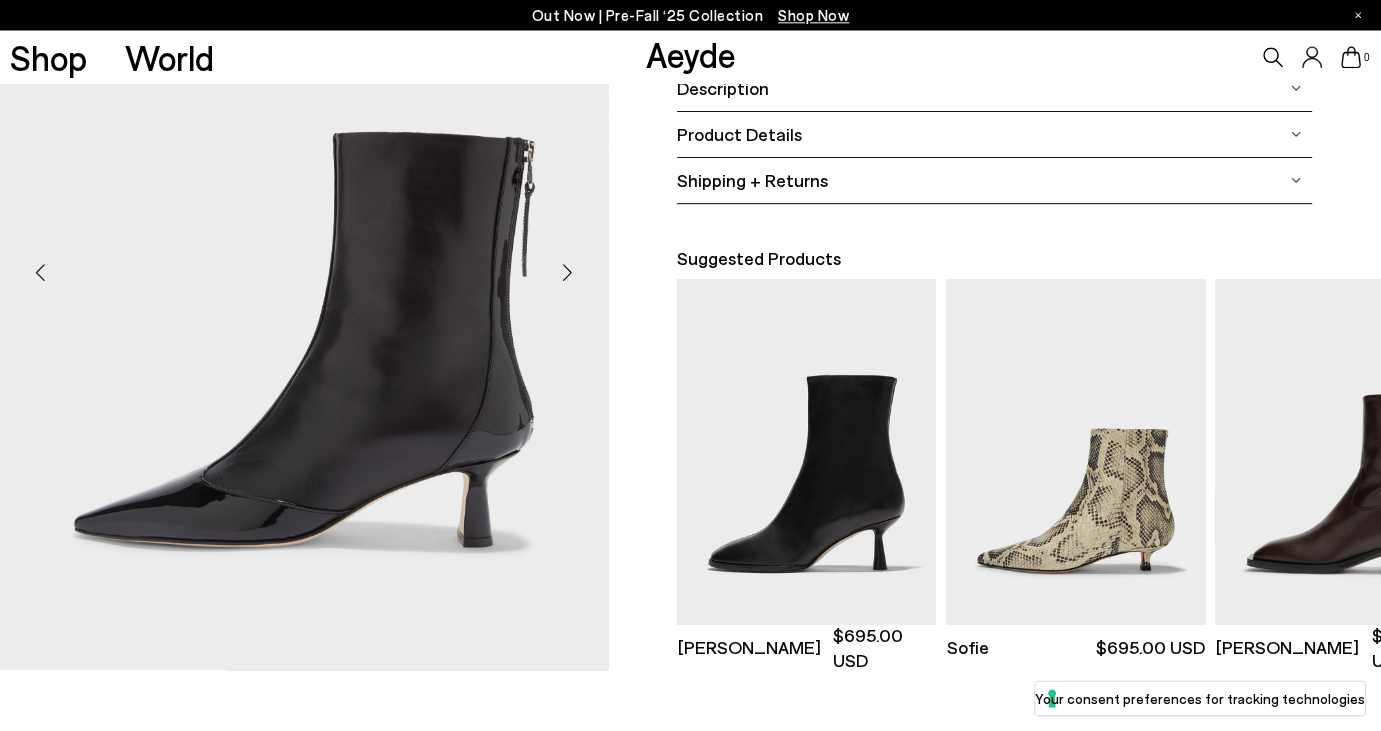 scroll, scrollTop: 422, scrollLeft: 0, axis: vertical 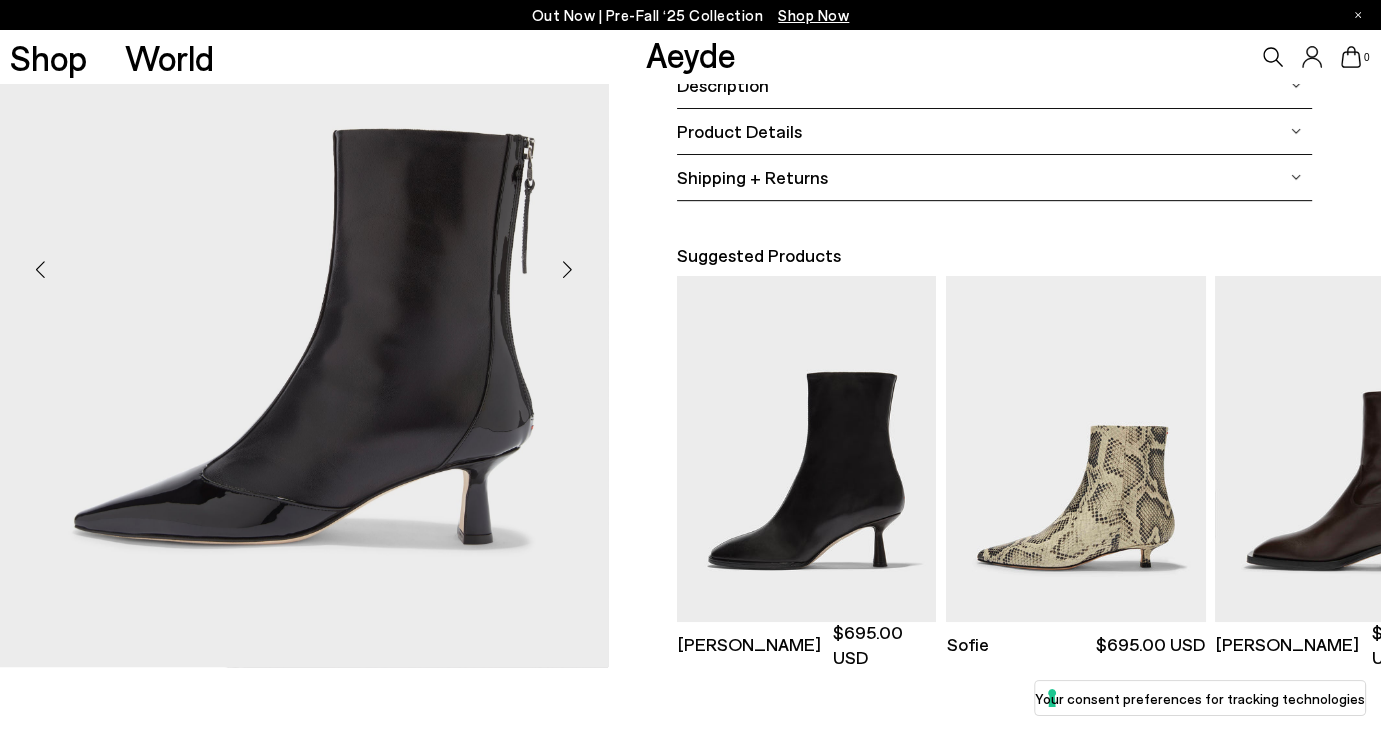 click at bounding box center (568, 270) 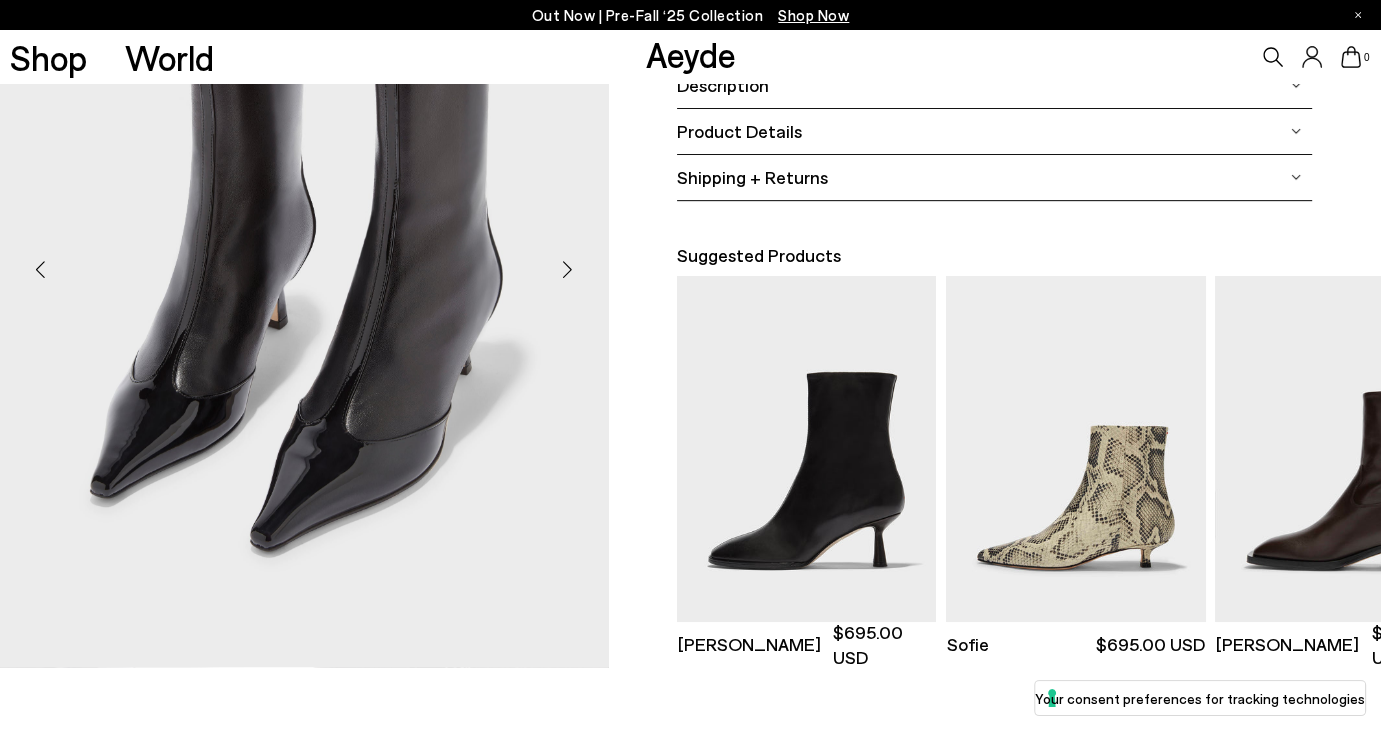click at bounding box center [568, 270] 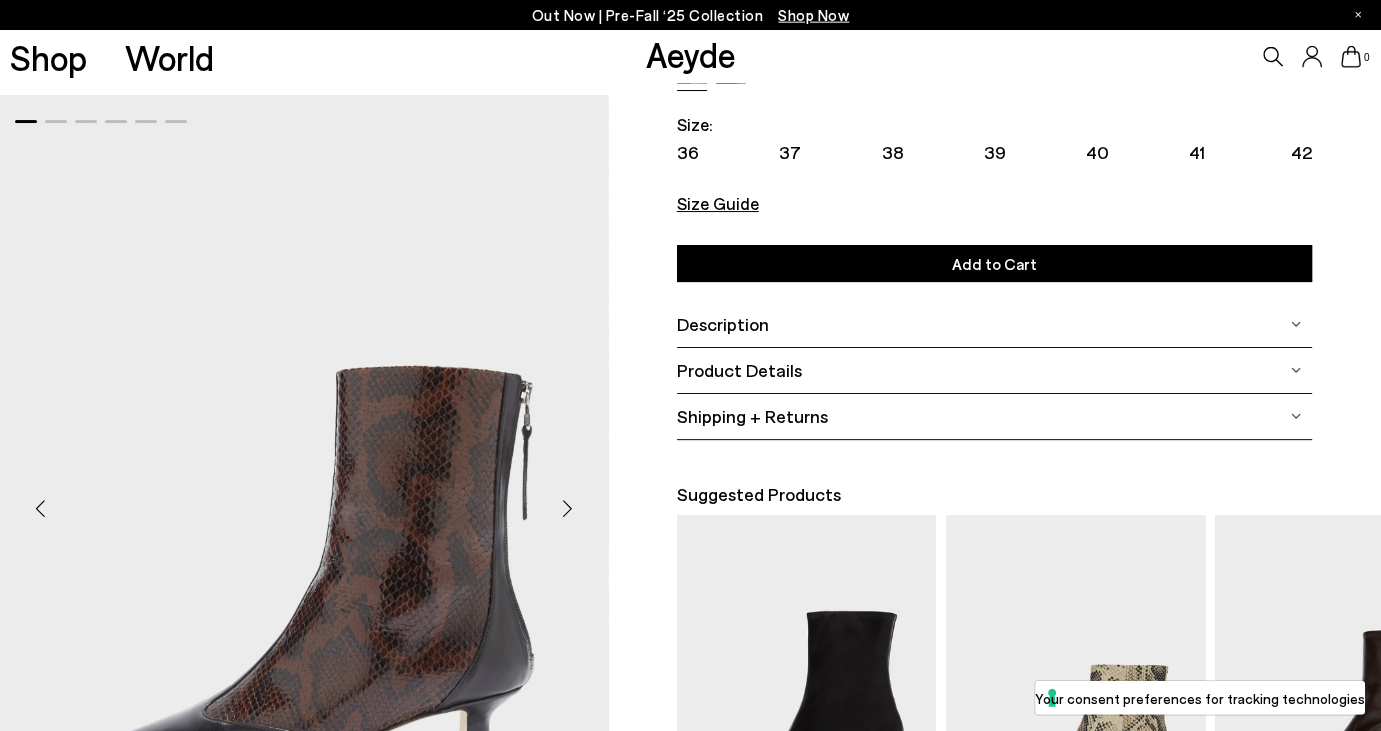 scroll, scrollTop: 211, scrollLeft: 0, axis: vertical 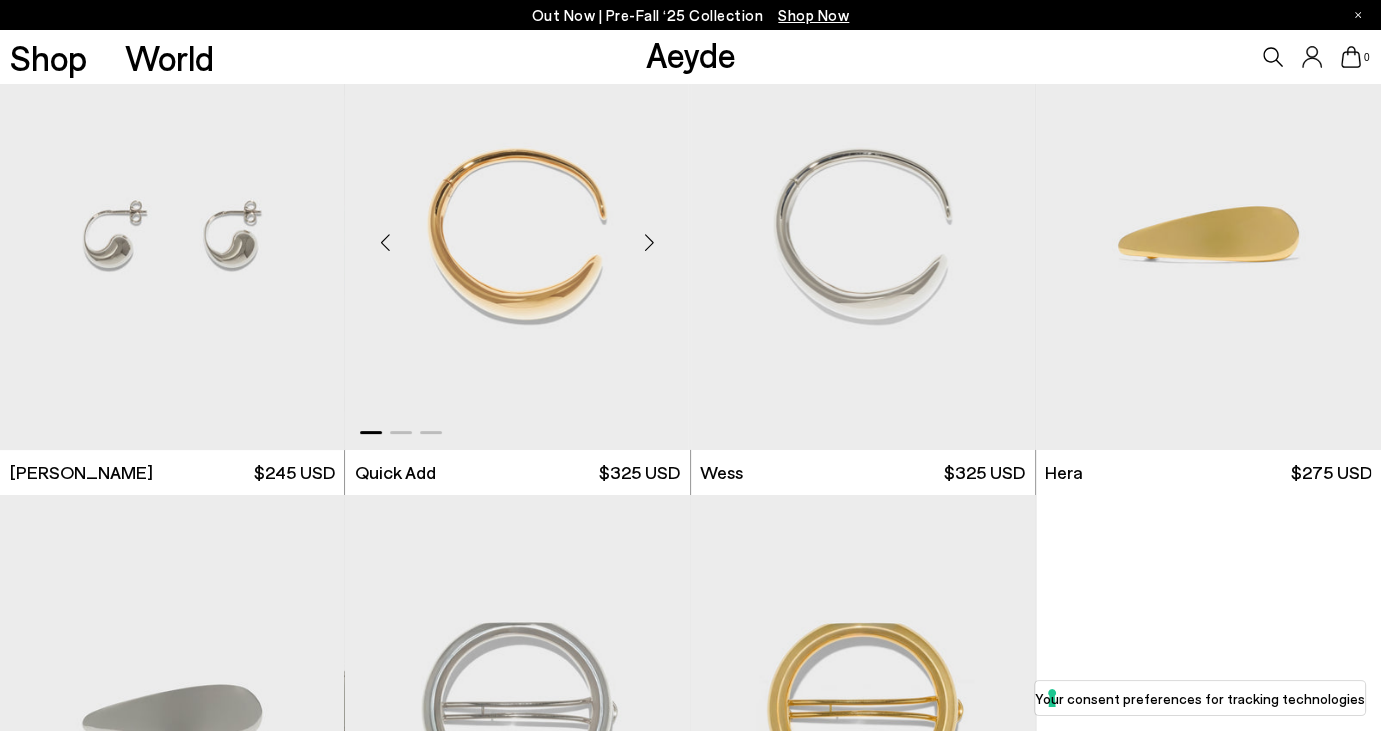 click at bounding box center (650, 242) 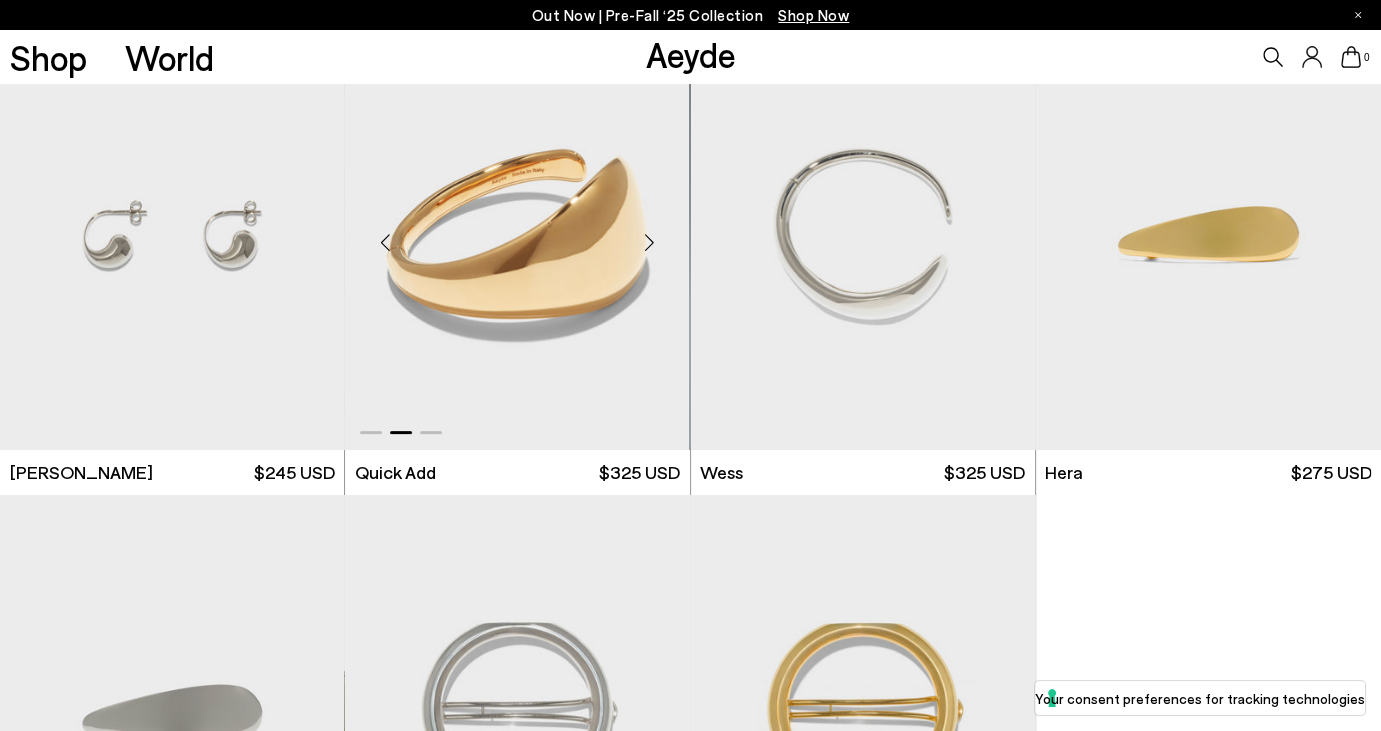 click at bounding box center [650, 242] 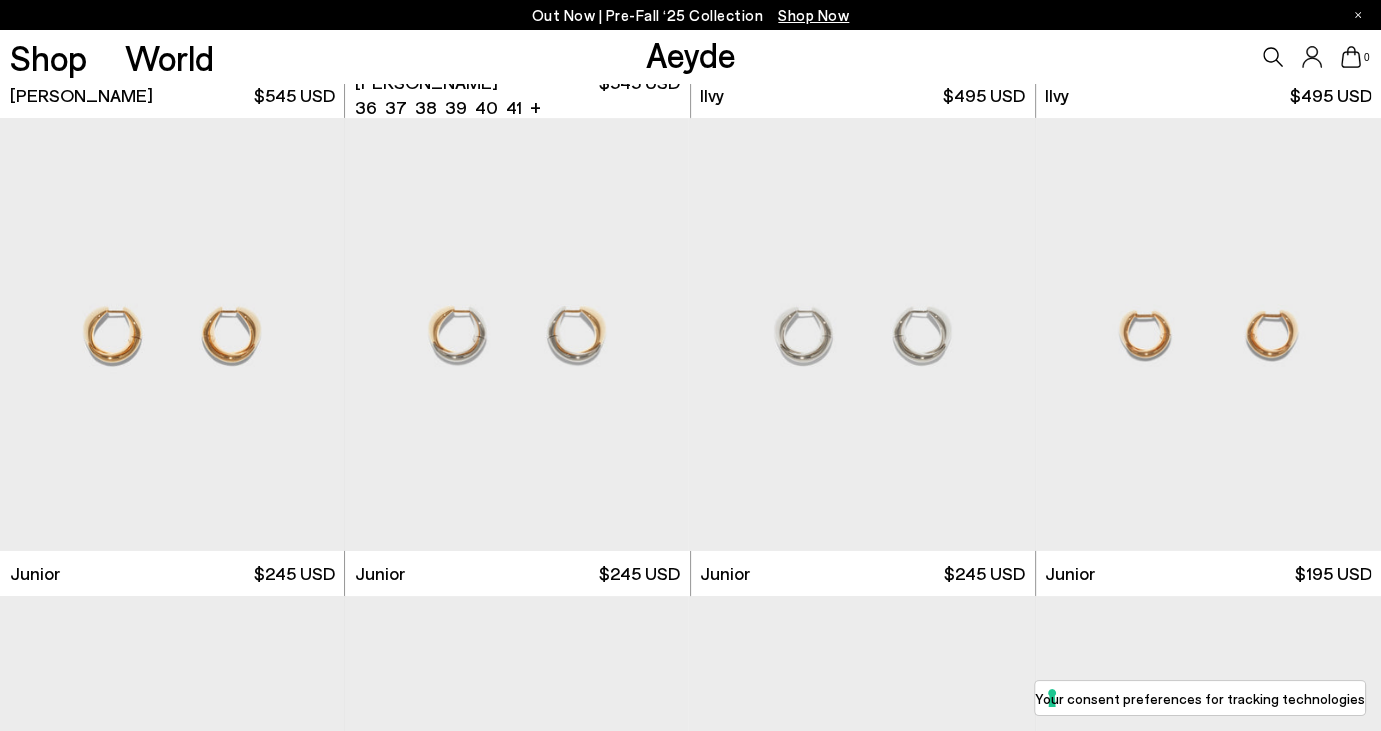 scroll, scrollTop: 11920, scrollLeft: 0, axis: vertical 